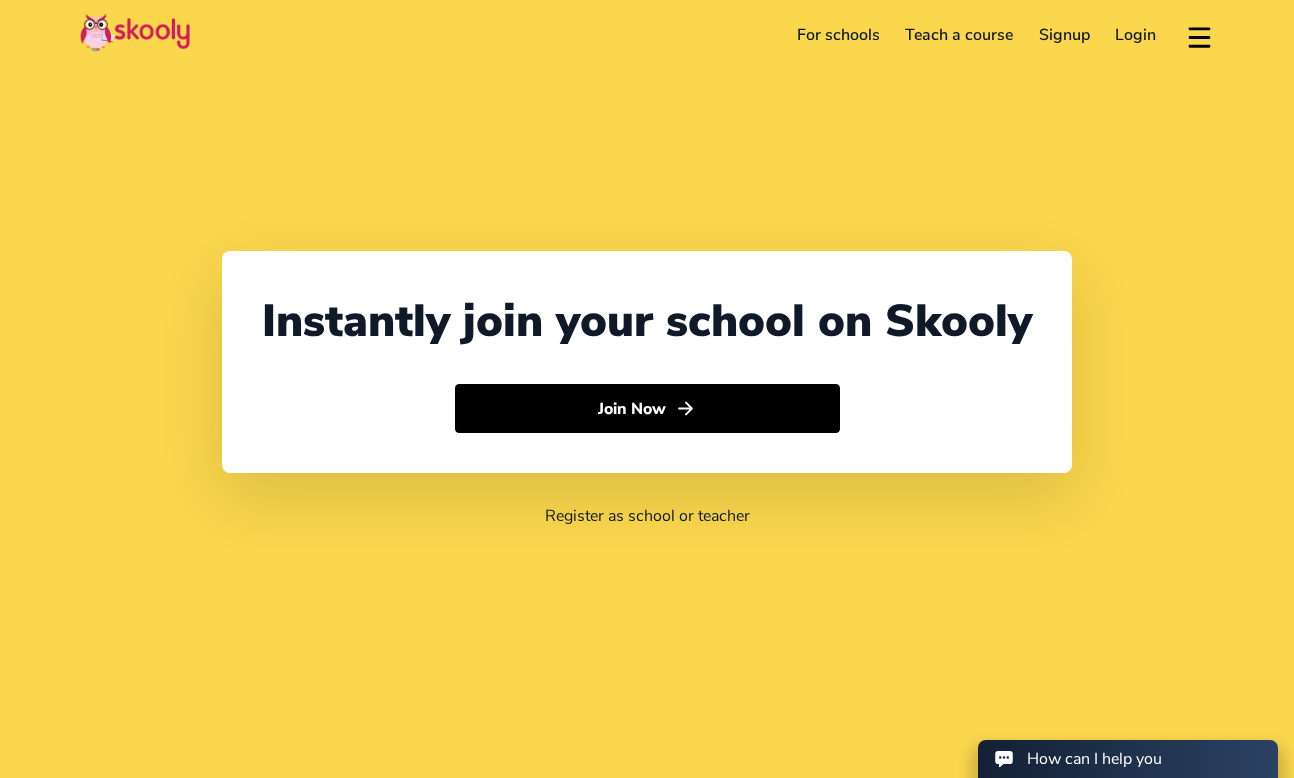 scroll, scrollTop: 0, scrollLeft: 0, axis: both 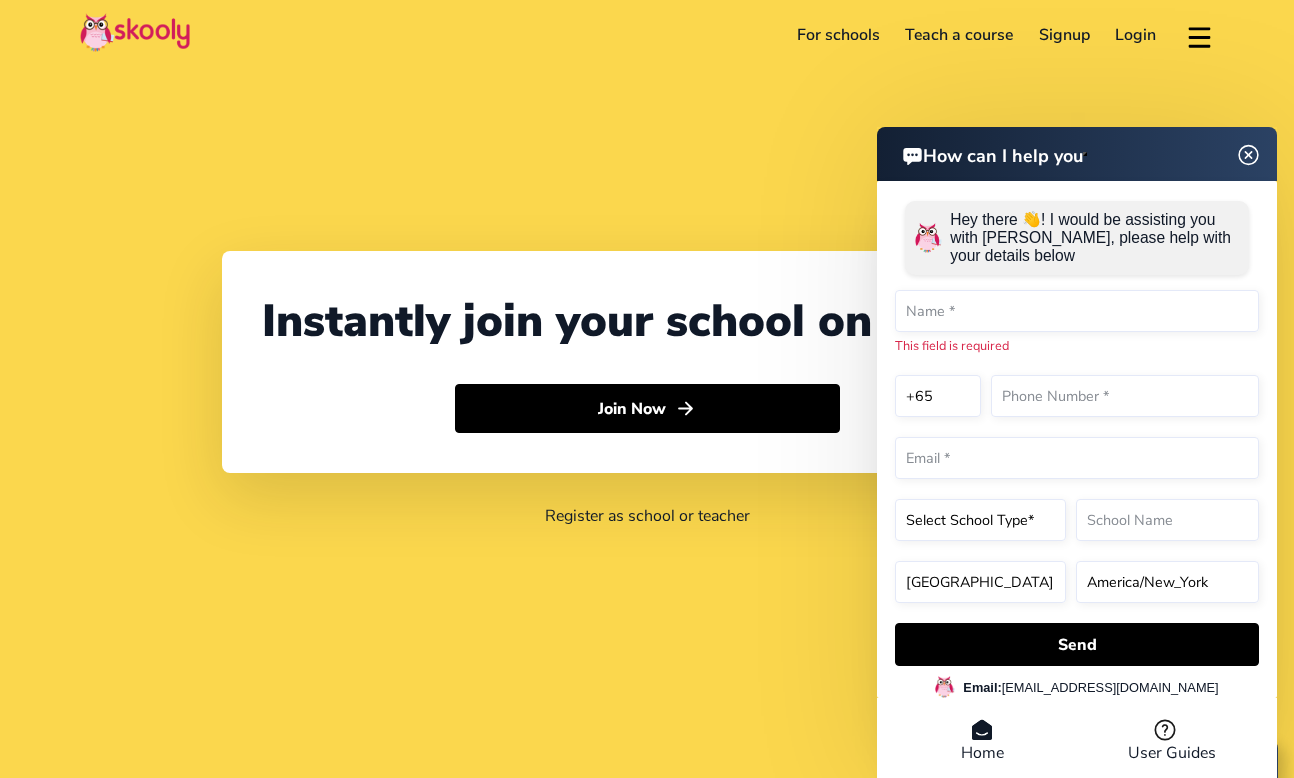 click at bounding box center [1249, 154] 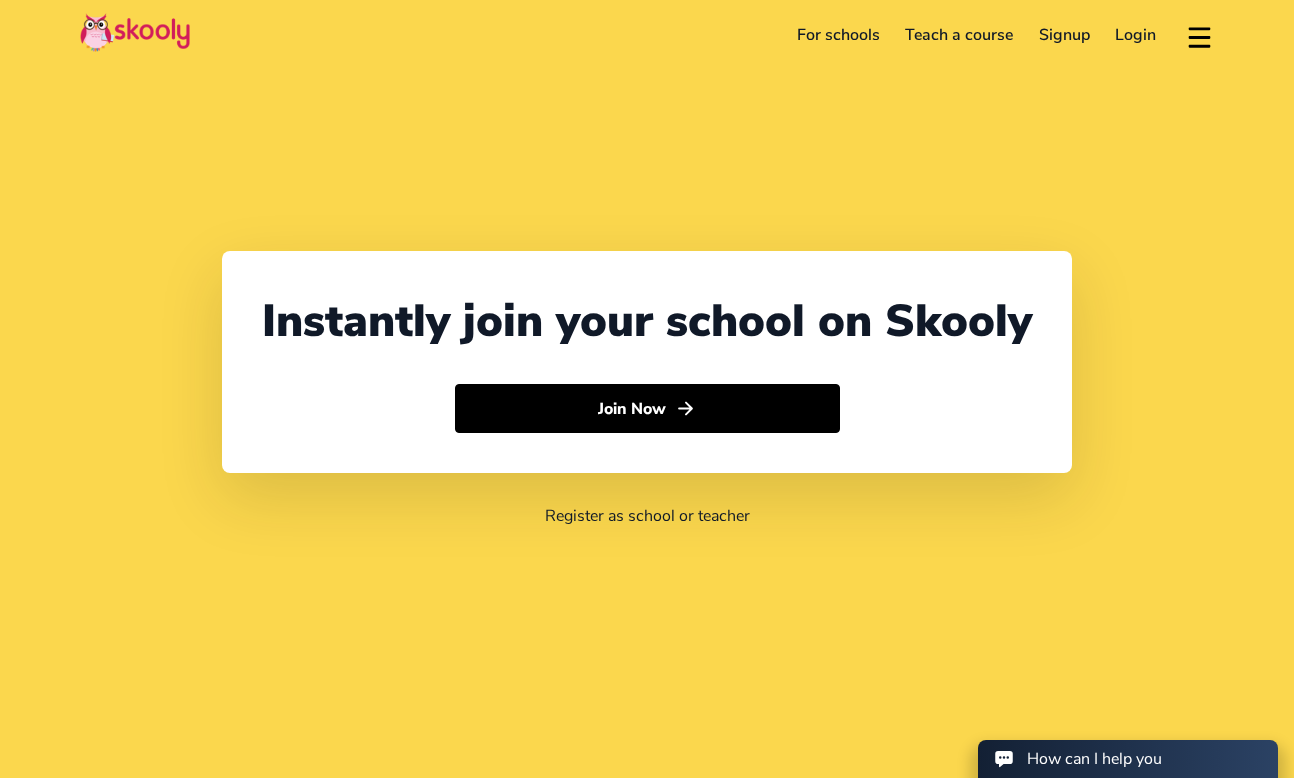 click on "Signup" 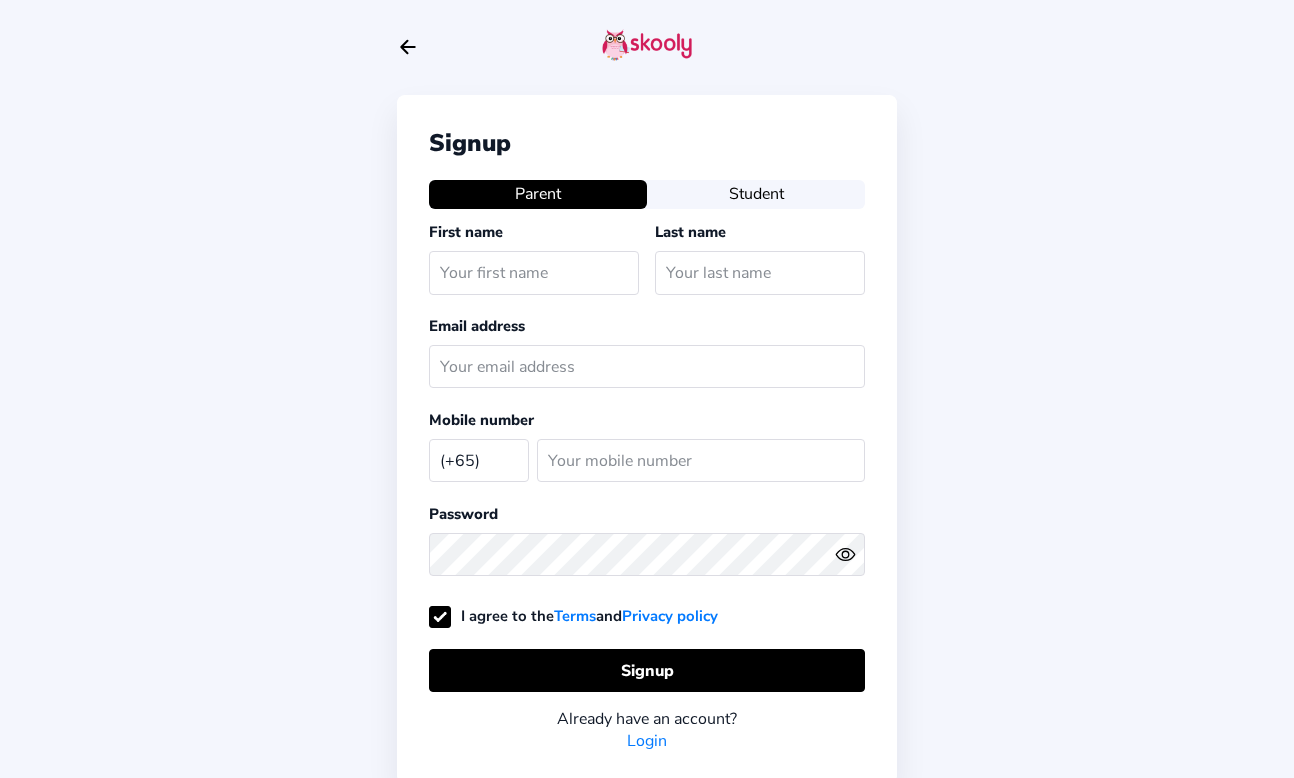 select on "SG" 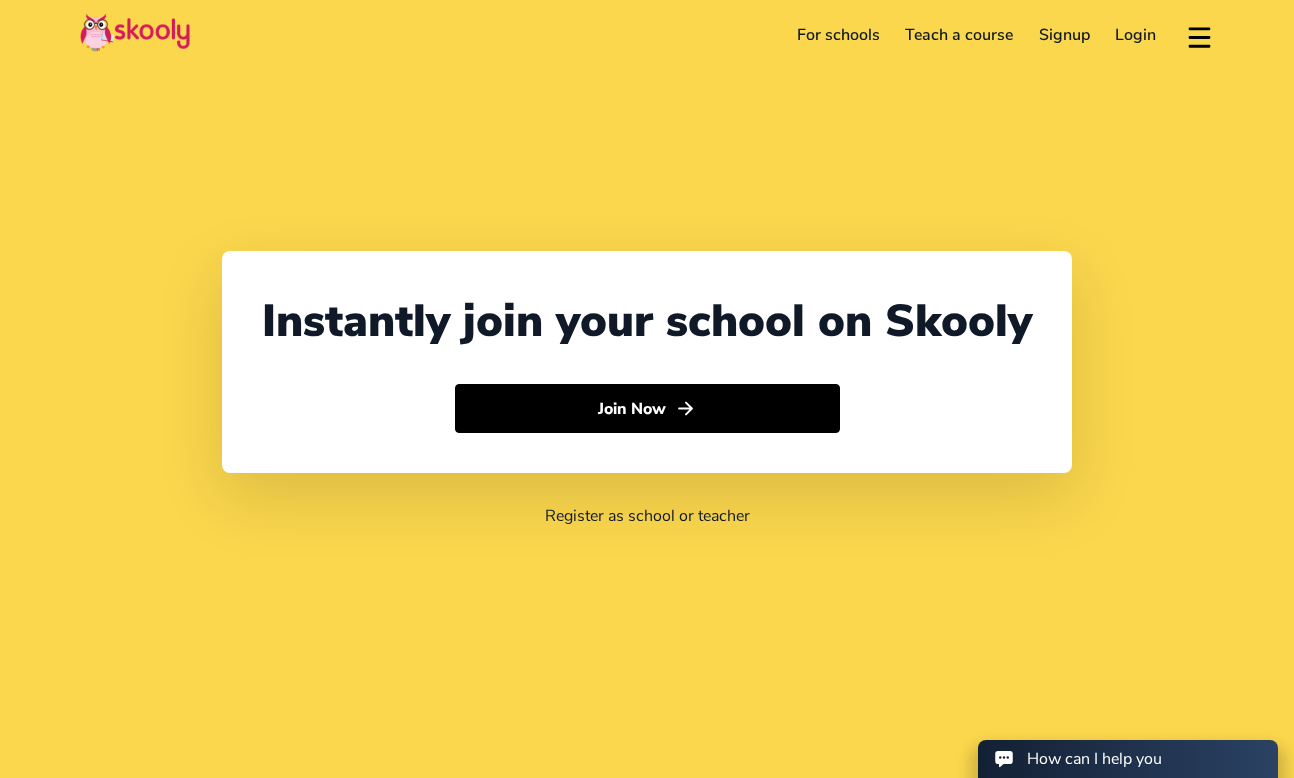 select on "65" 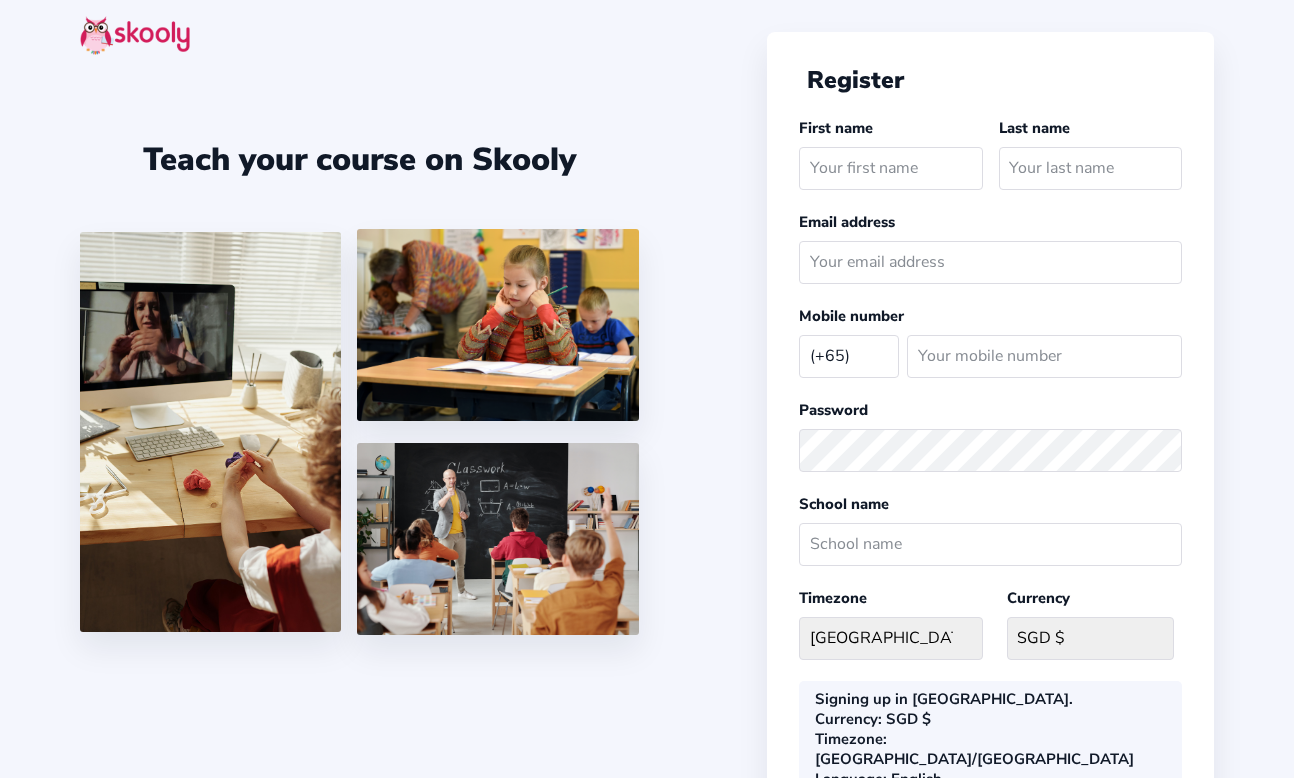 select on "SG" 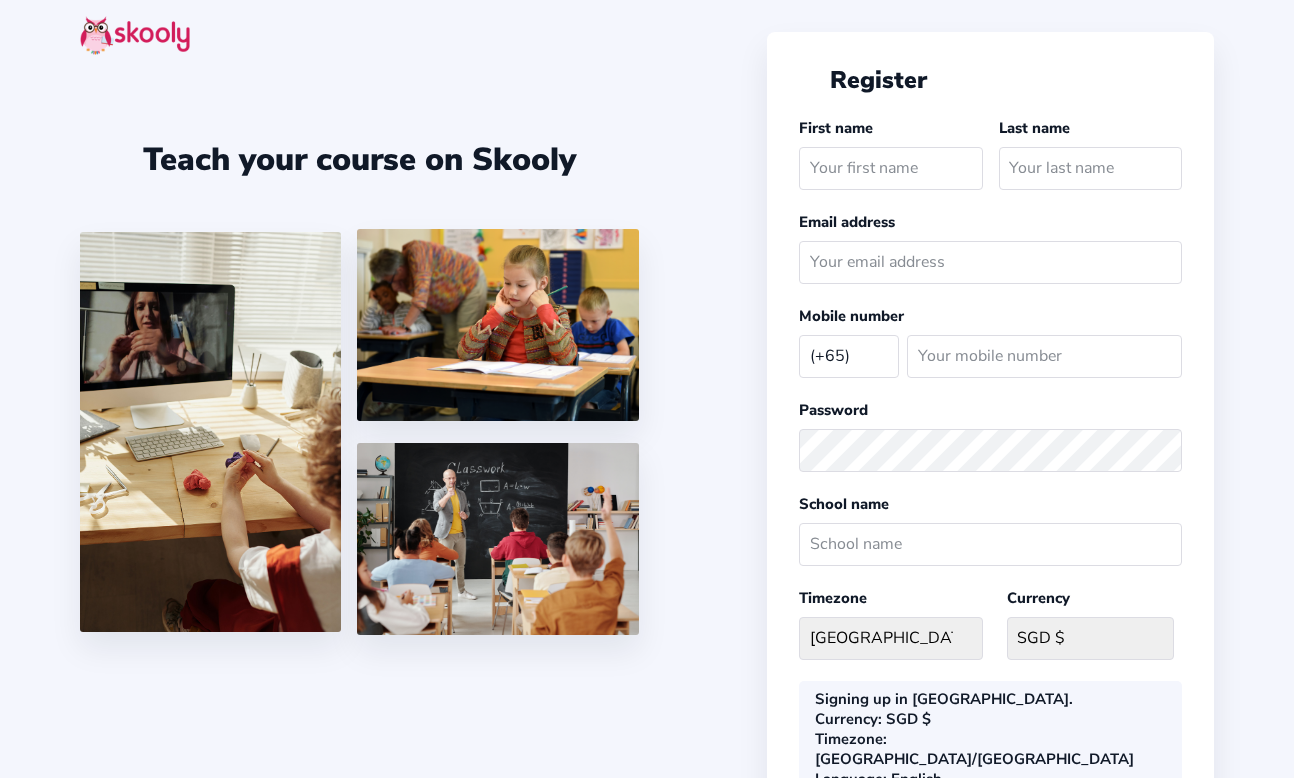 scroll, scrollTop: 0, scrollLeft: 0, axis: both 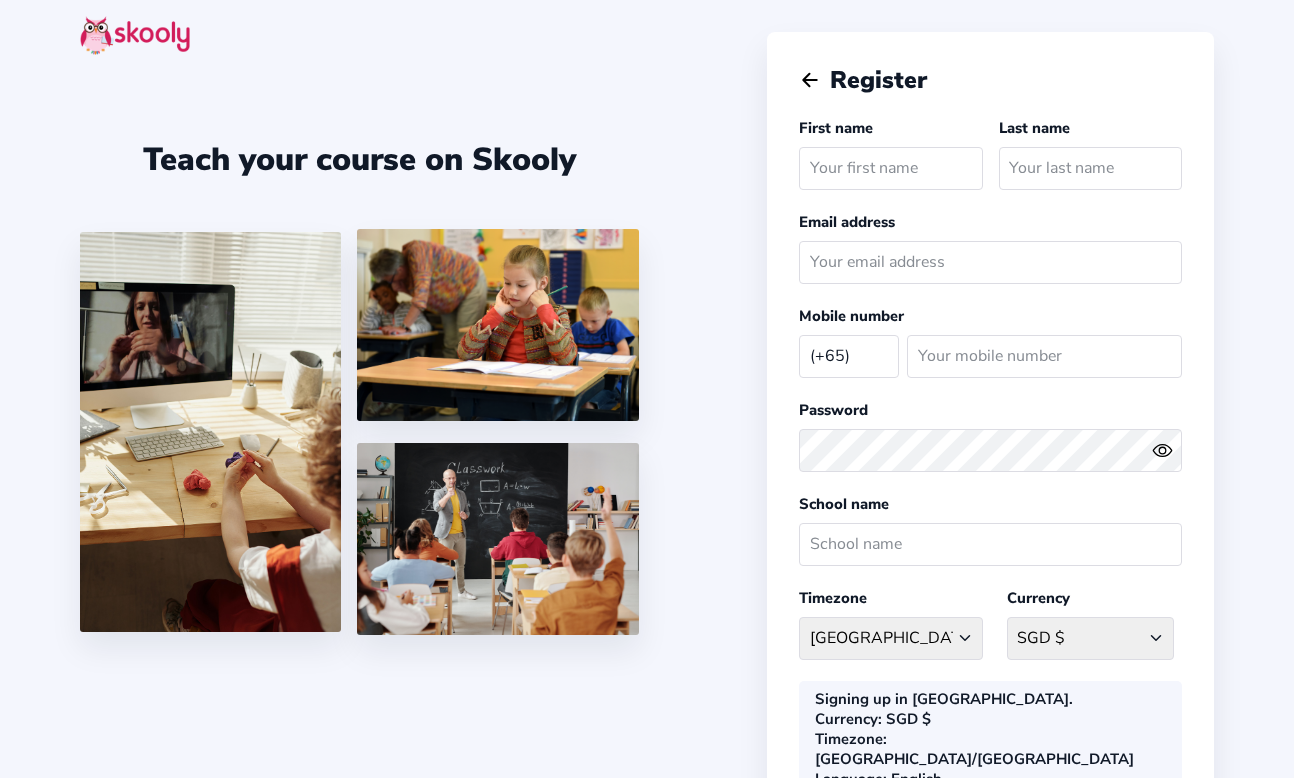 click 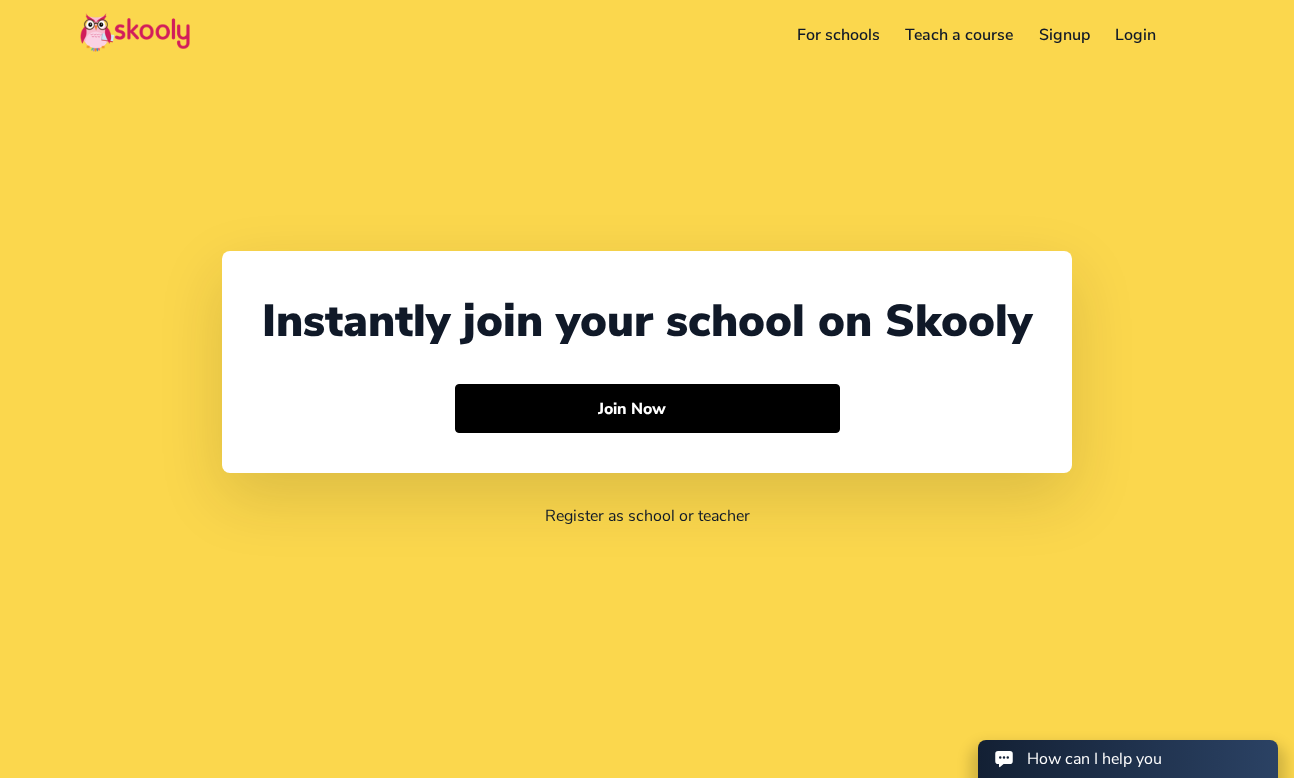 select on "65" 